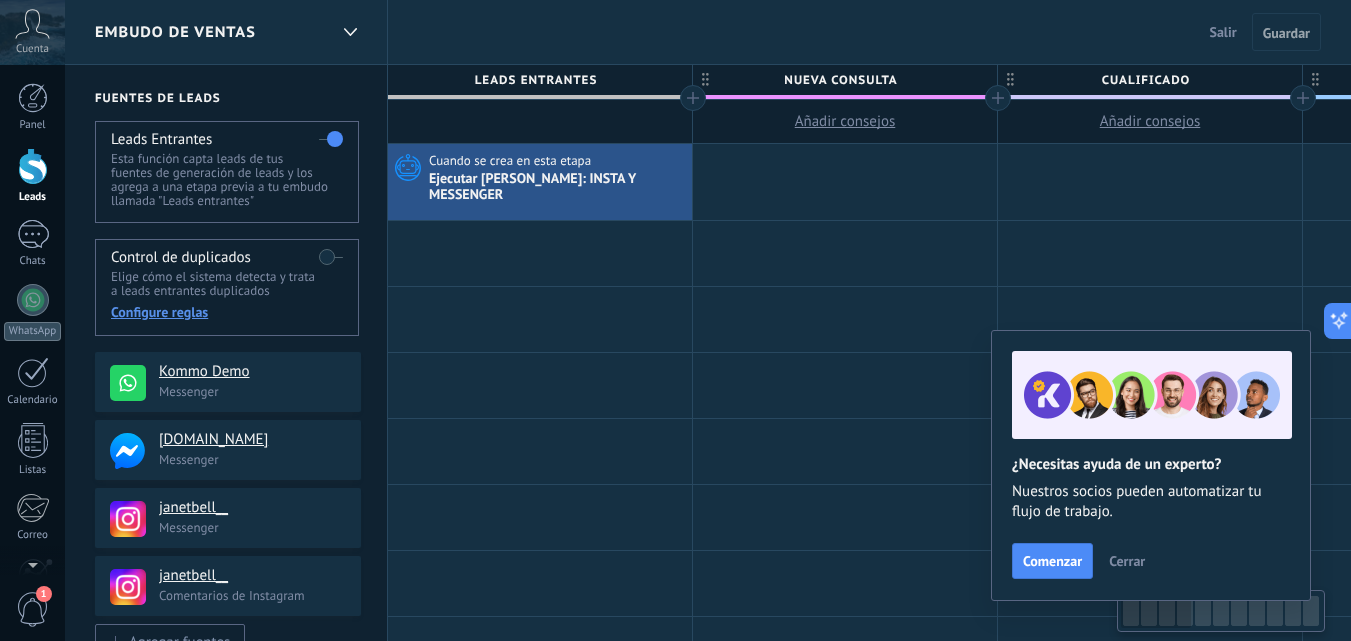 scroll, scrollTop: 0, scrollLeft: 0, axis: both 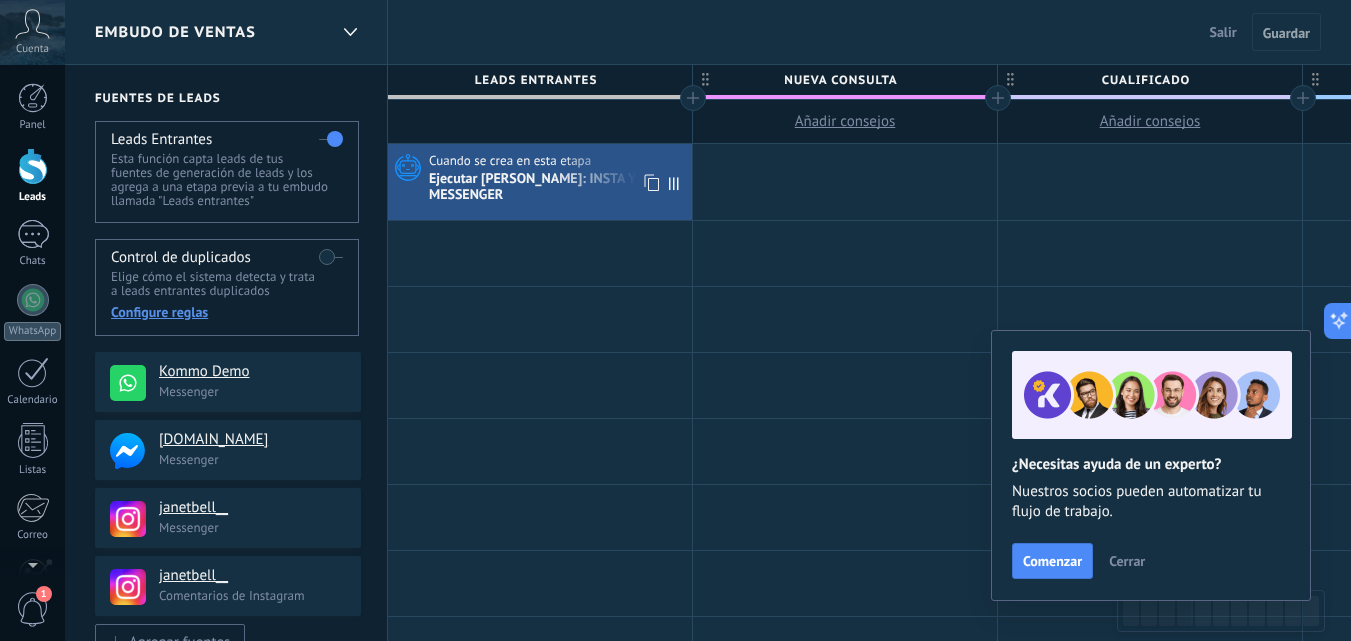 click on "Ejecutar [PERSON_NAME]: INSTA Y MESSENGER" at bounding box center (558, 188) 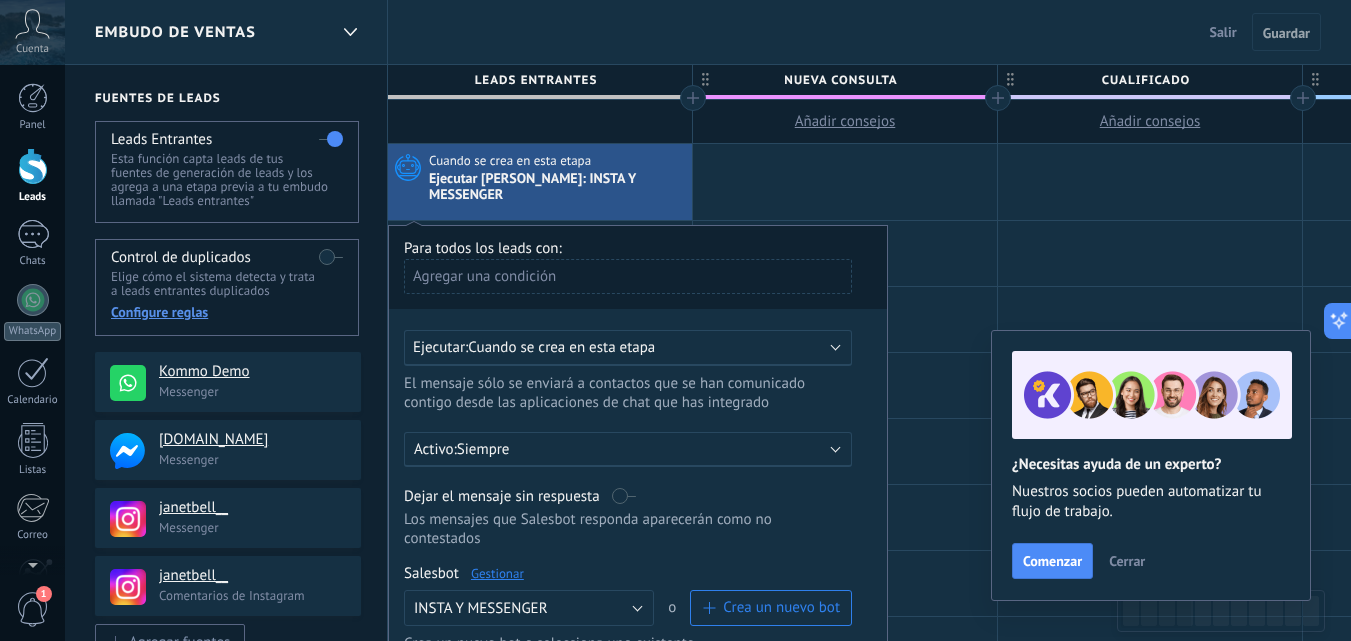 click on "Gestionar" at bounding box center (497, 573) 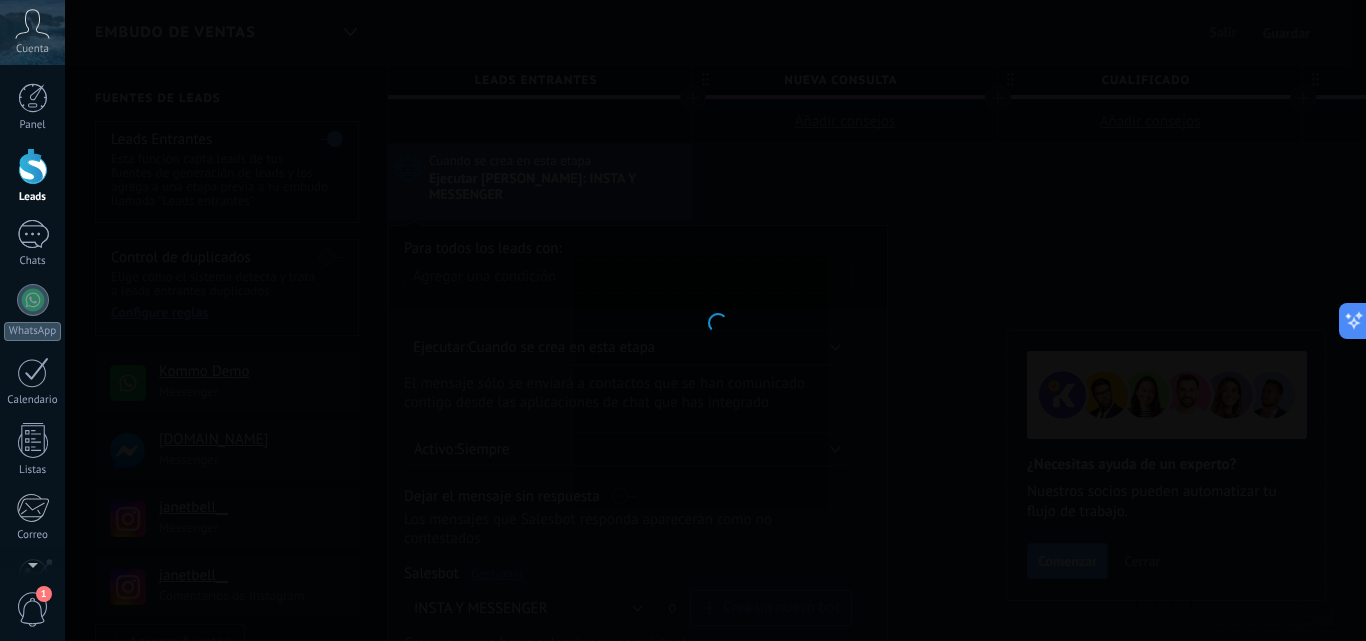 type on "**********" 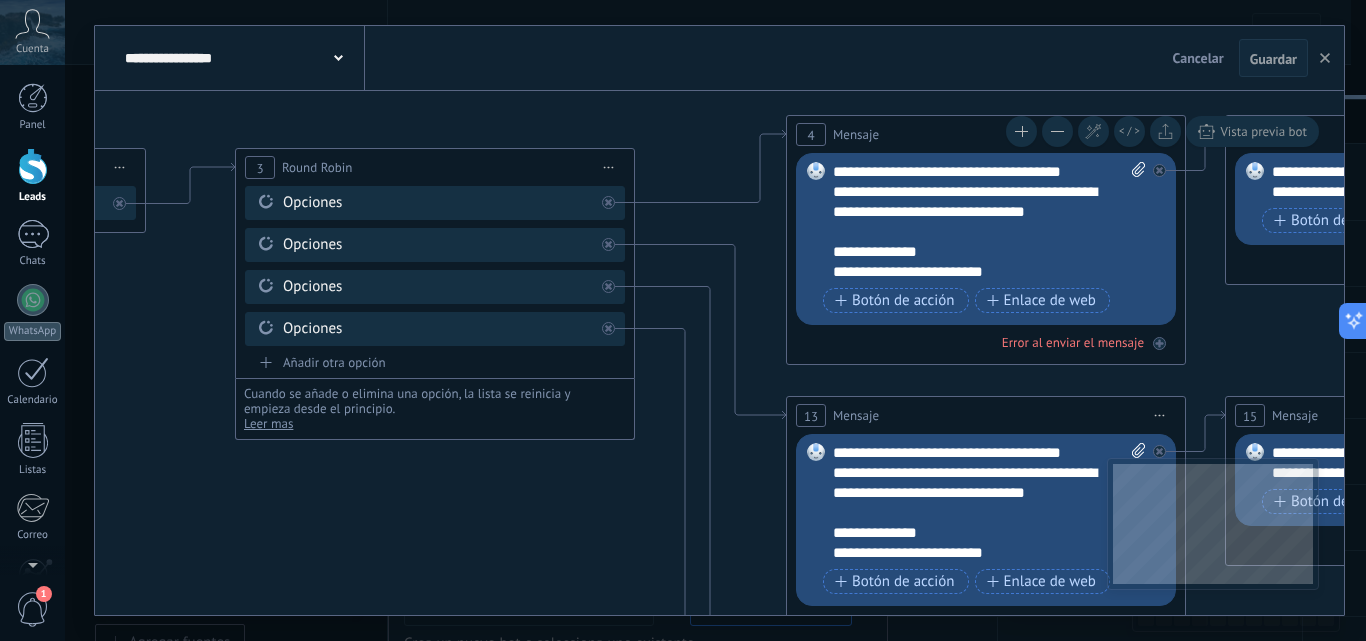 drag, startPoint x: 597, startPoint y: 369, endPoint x: 252, endPoint y: 486, distance: 364.29932 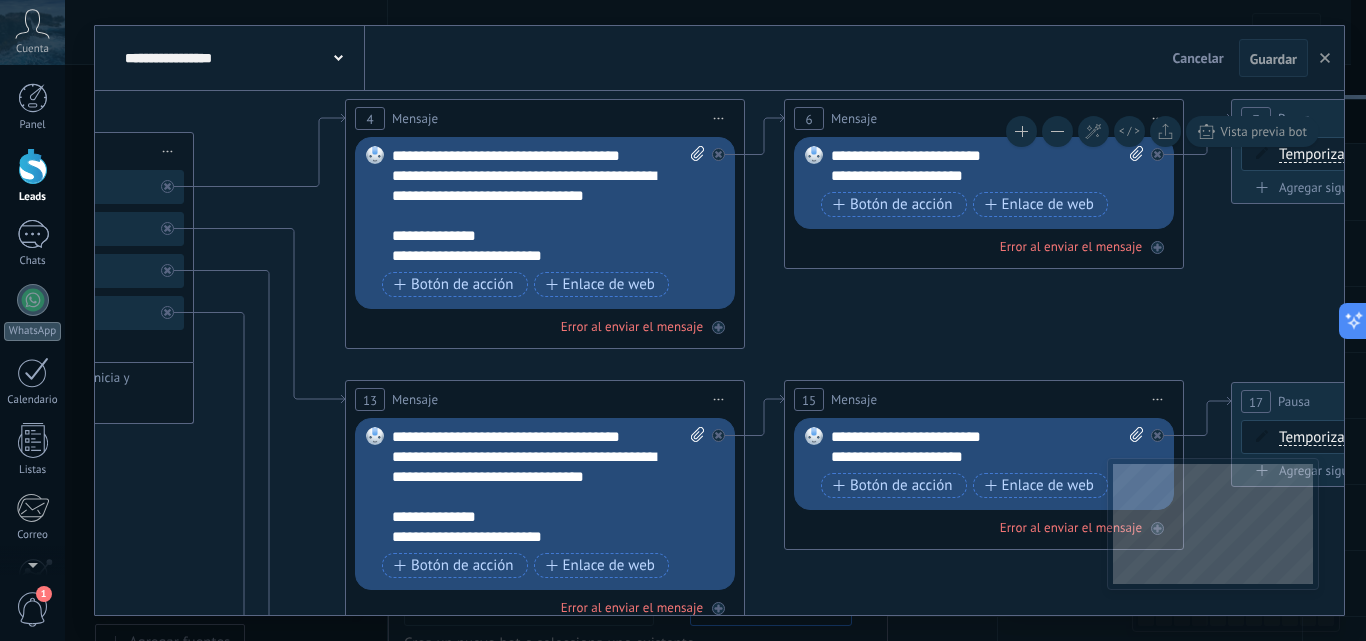 drag, startPoint x: 1166, startPoint y: 330, endPoint x: 887, endPoint y: 314, distance: 279.4584 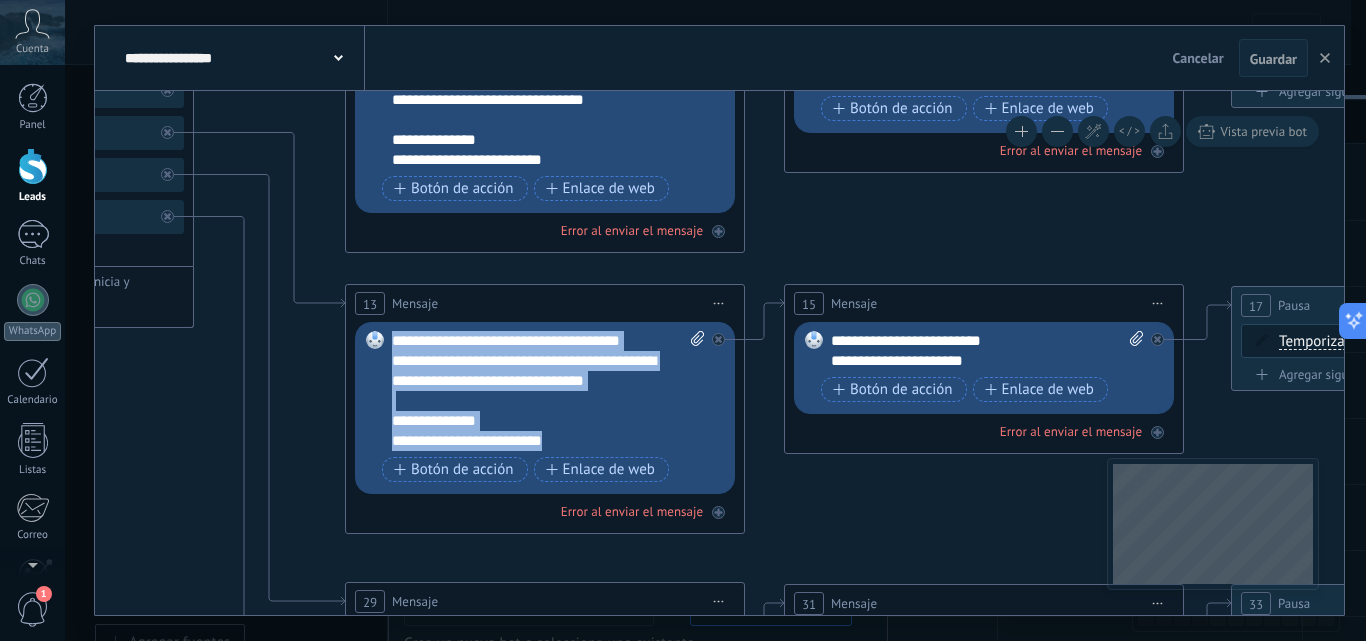 drag, startPoint x: 624, startPoint y: 436, endPoint x: 352, endPoint y: 332, distance: 291.2044 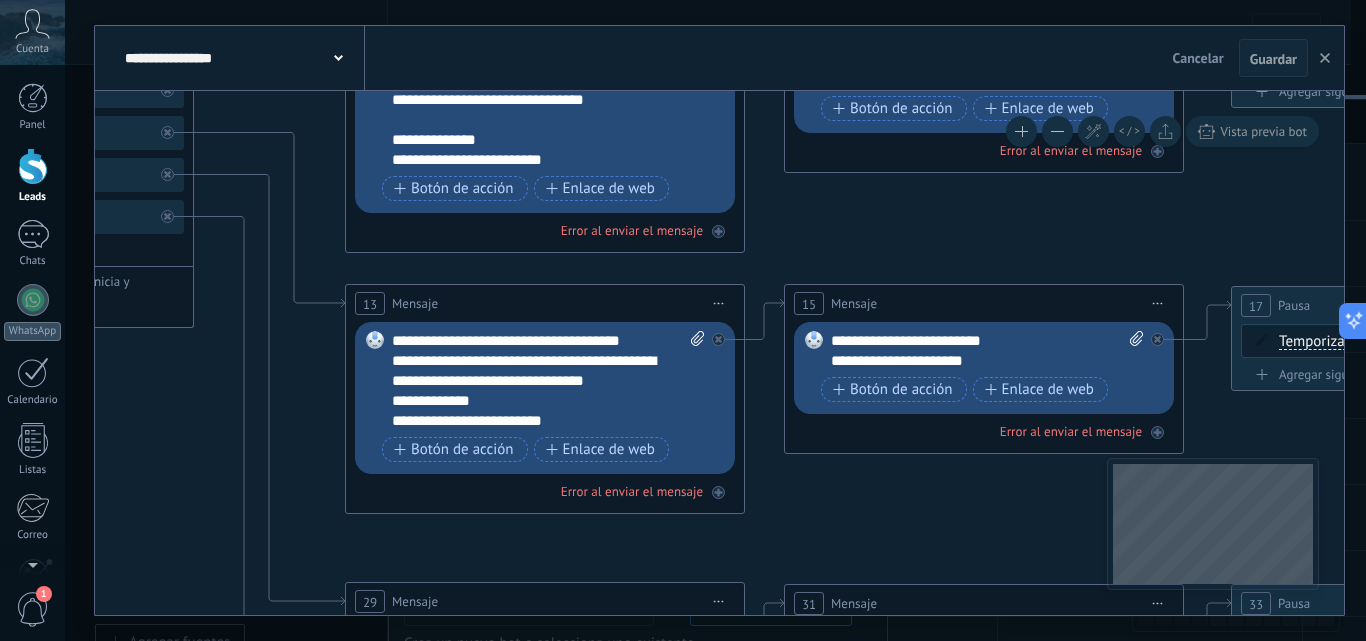 click on "**********" at bounding box center (548, 381) 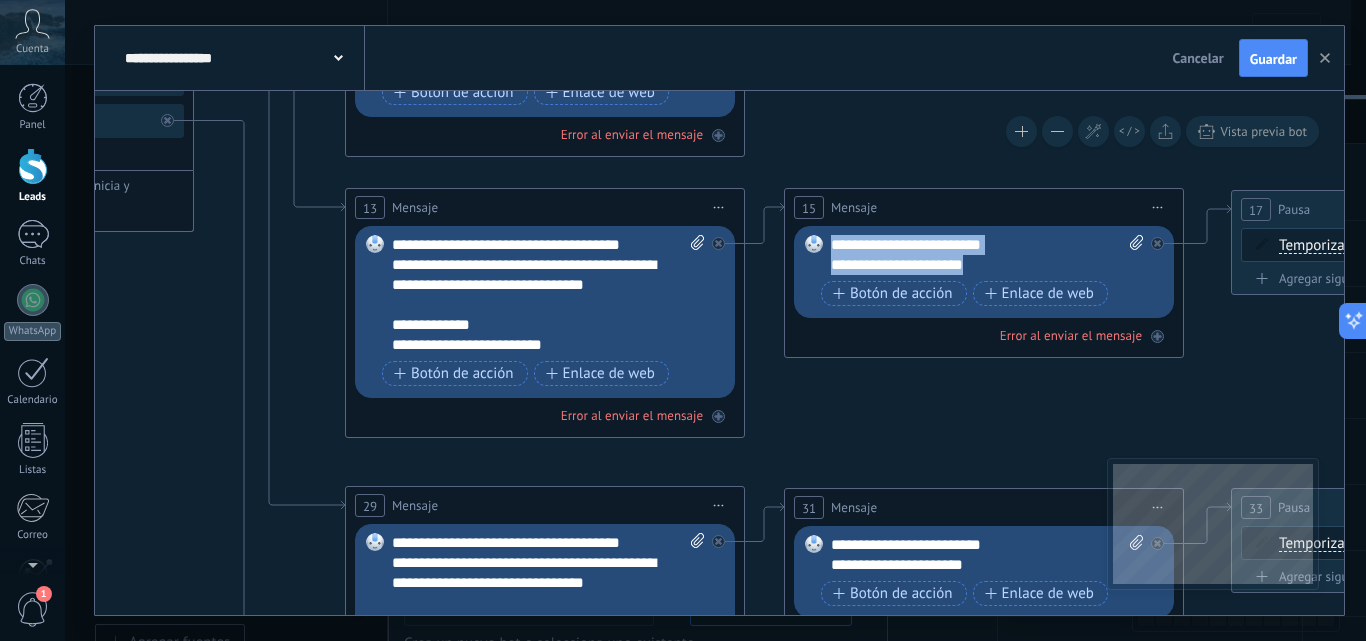 drag, startPoint x: 991, startPoint y: 268, endPoint x: 788, endPoint y: 227, distance: 207.09901 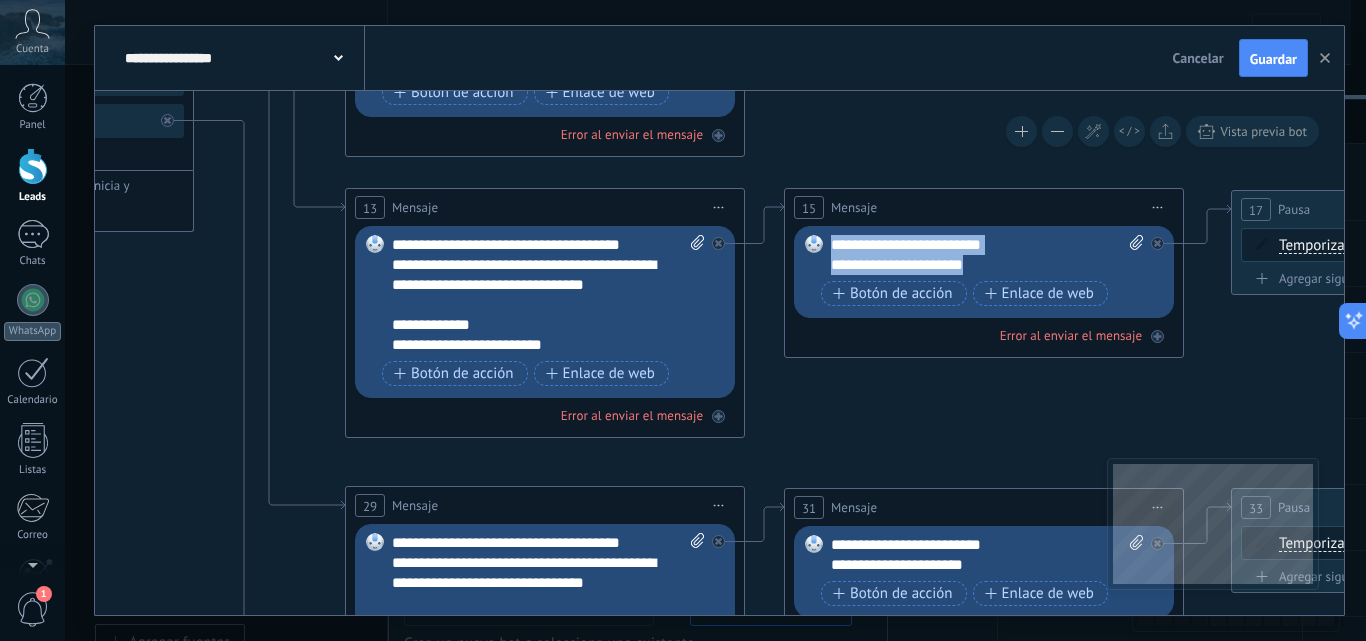 click on "15
Mensaje
*******
(a):
Todos los contactos - canales seleccionados
Todos los contactos - canales seleccionados
Todos los contactos - canal primario
Contacto principal - canales seleccionados
Contacto principal - canal primario
Todos los contactos - canales seleccionados
Todos los contactos - canales seleccionados
Todos los contactos - canal primario
Contacto principal - canales seleccionados" at bounding box center [984, 273] 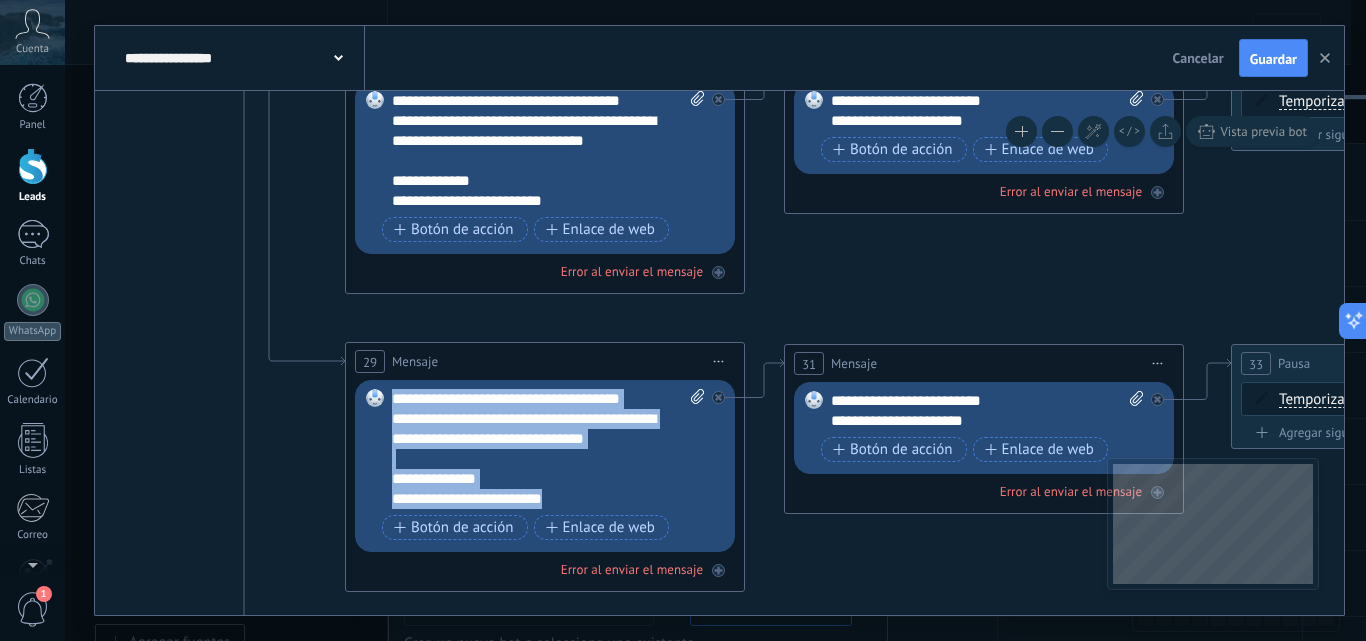 drag, startPoint x: 633, startPoint y: 501, endPoint x: 384, endPoint y: 391, distance: 272.215 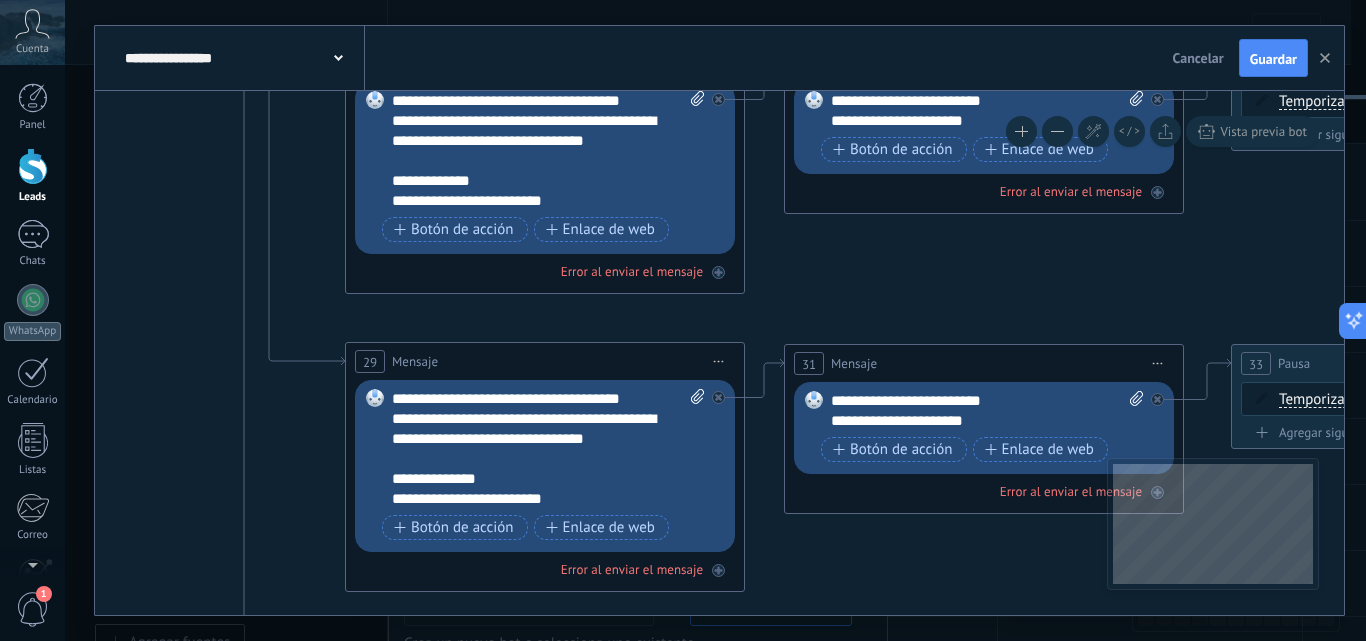 click on "**********" at bounding box center (548, 449) 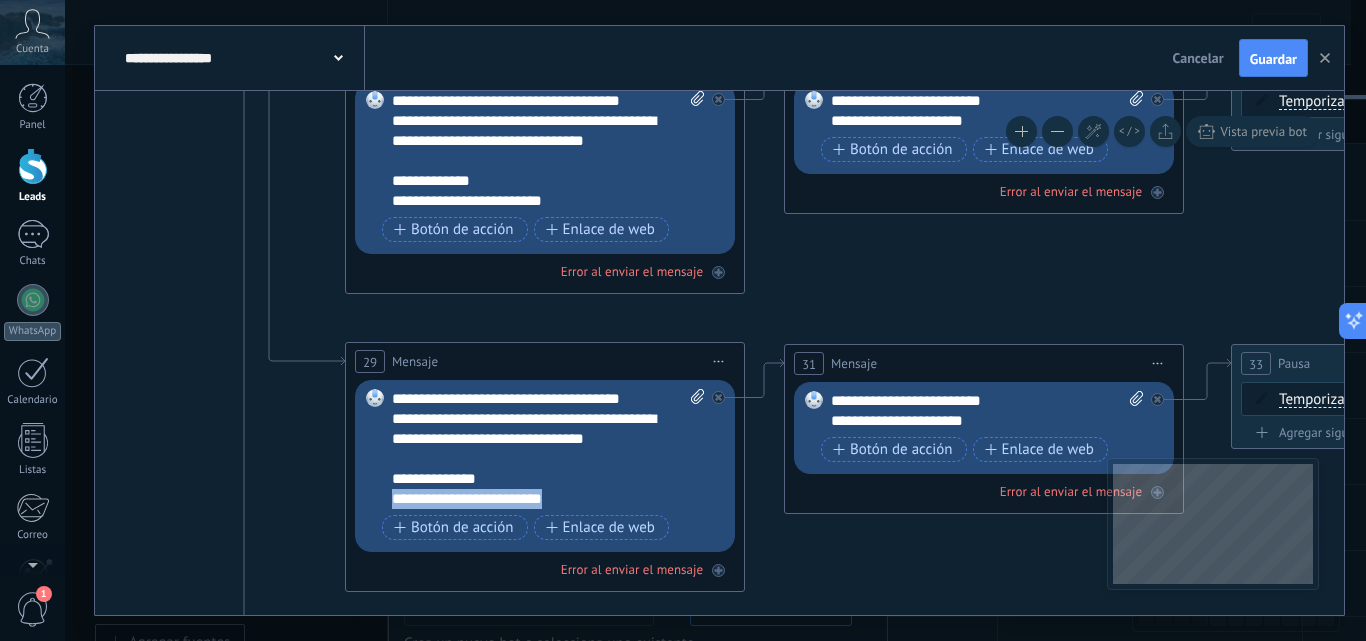 click on "**********" at bounding box center [548, 449] 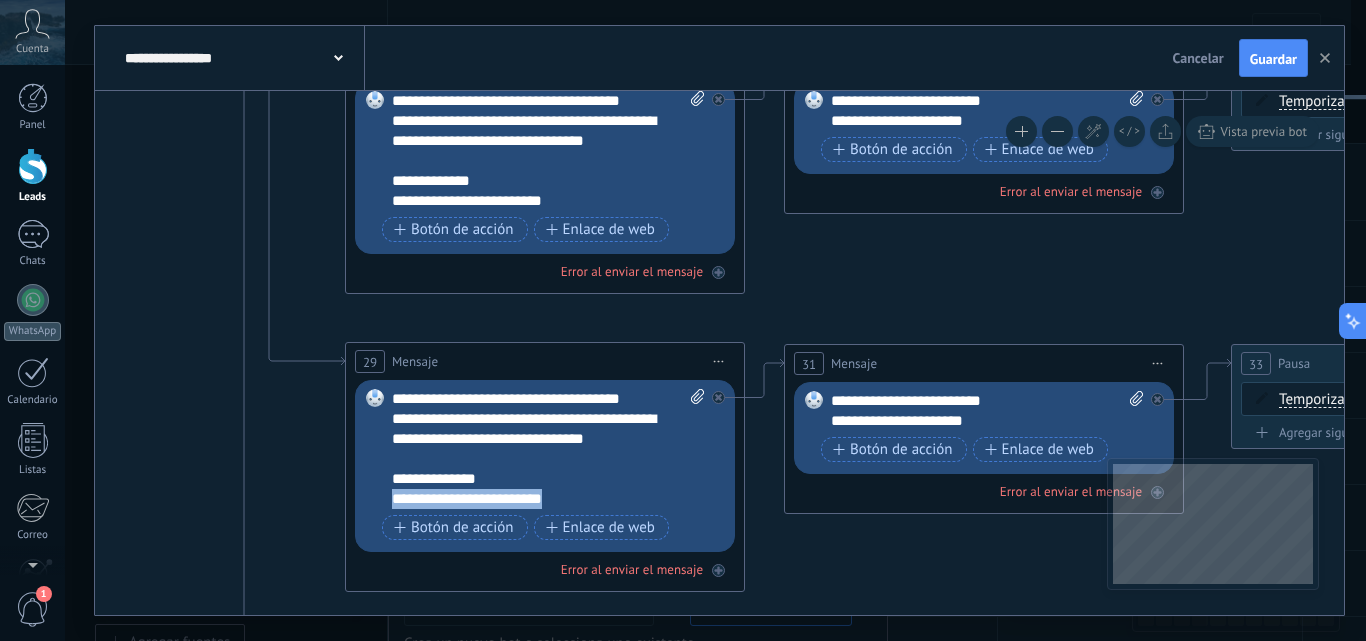 click on "**********" at bounding box center [548, 449] 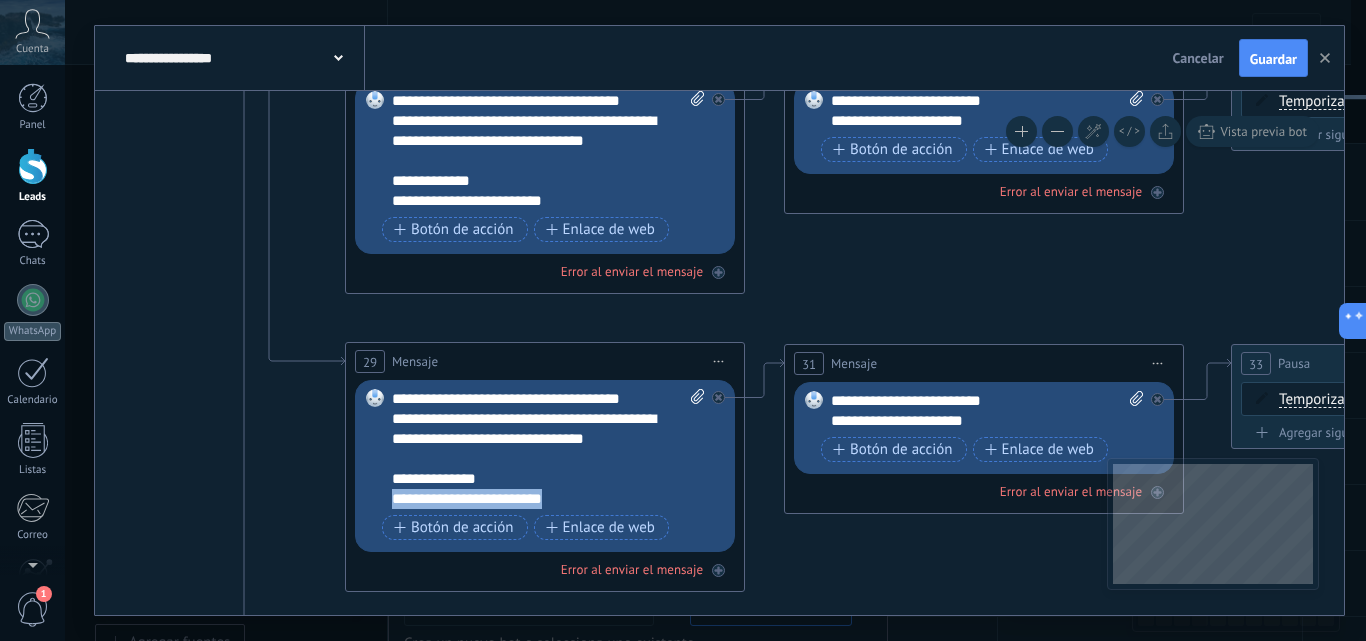 click on "**********" at bounding box center [548, 449] 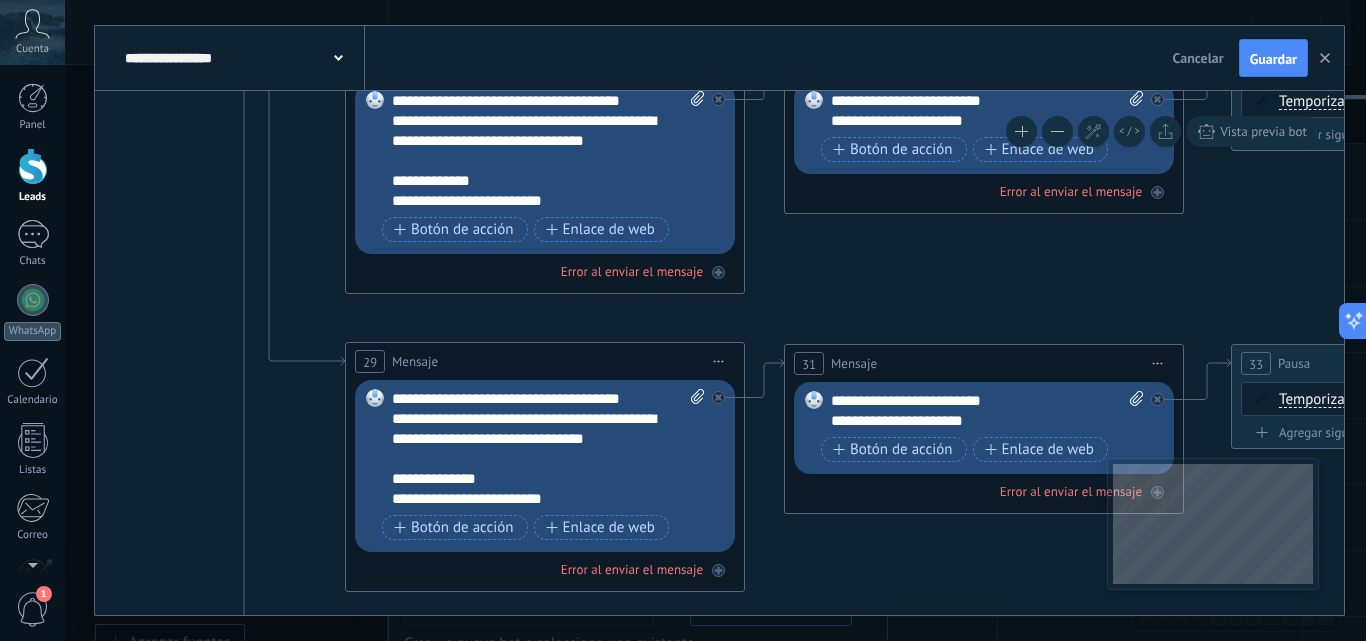 click on "**********" at bounding box center (548, 449) 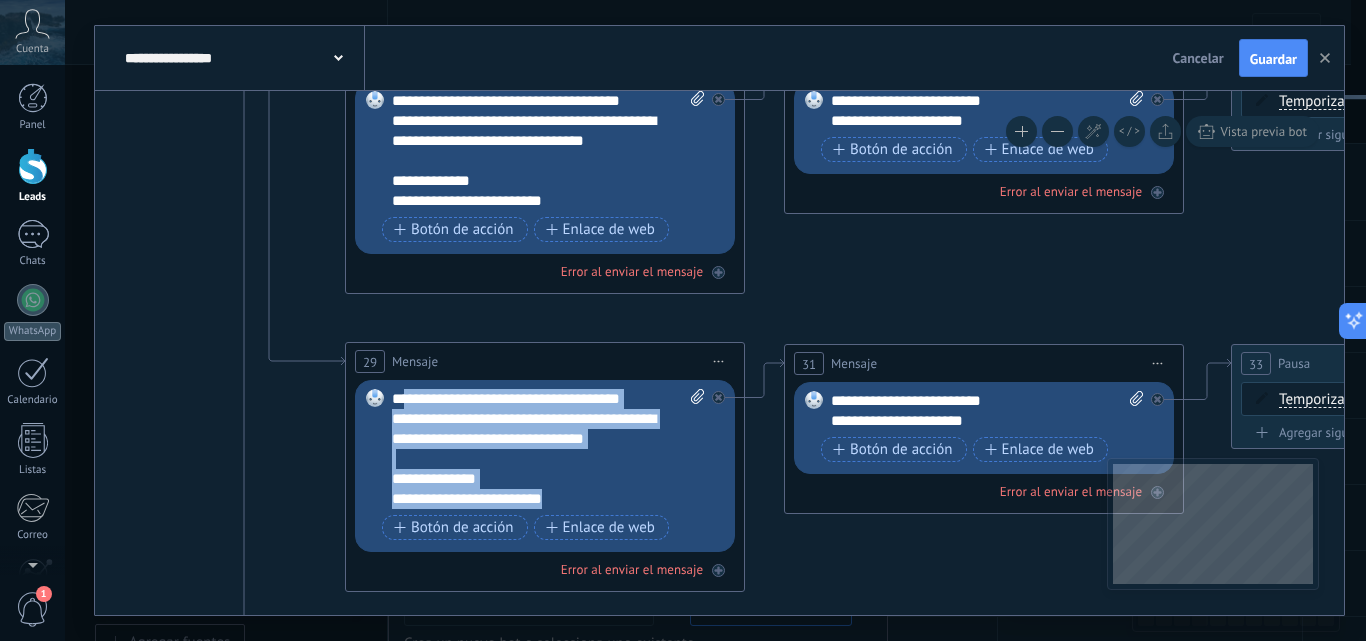 drag, startPoint x: 612, startPoint y: 495, endPoint x: 405, endPoint y: 399, distance: 228.17757 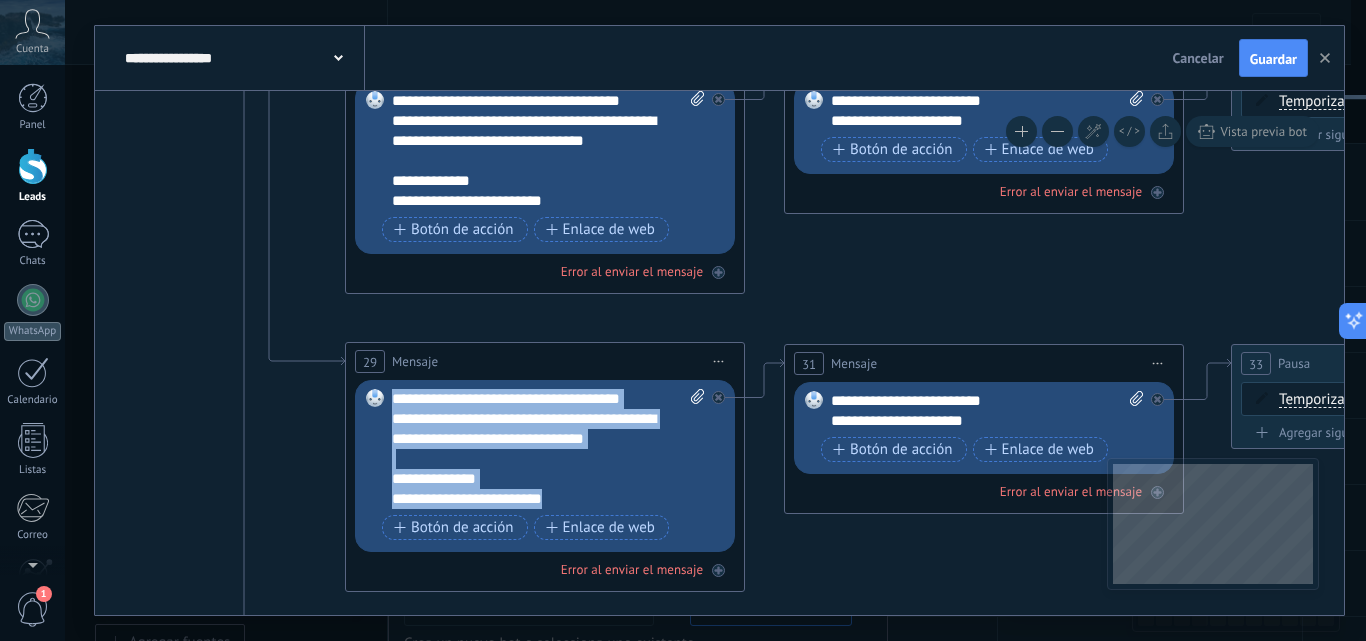 drag, startPoint x: 632, startPoint y: 500, endPoint x: 379, endPoint y: 403, distance: 270.95755 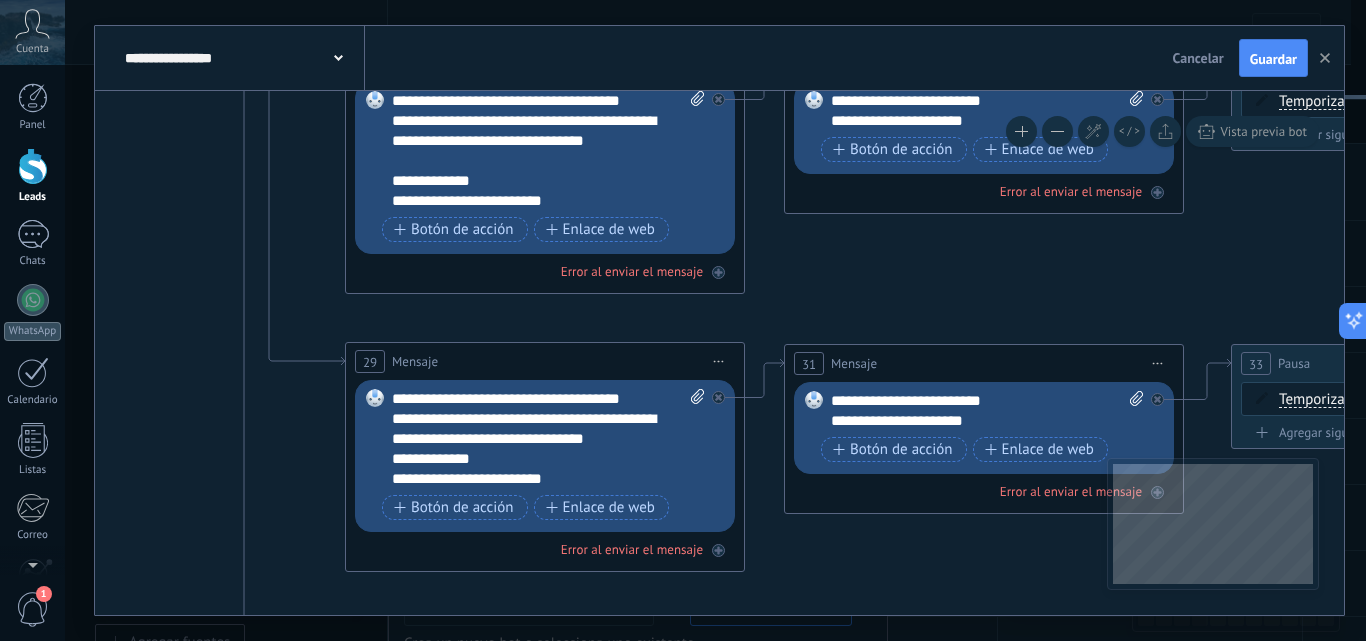 click on "**********" at bounding box center (531, 459) 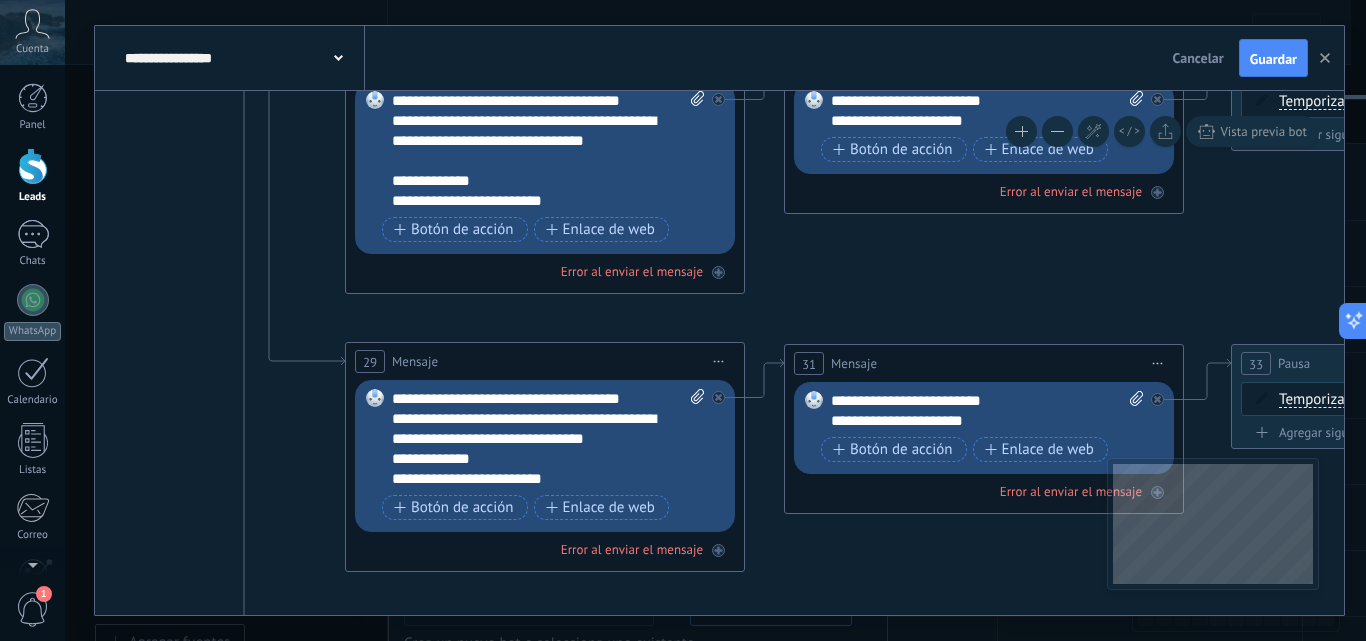 click on "**********" at bounding box center [531, 429] 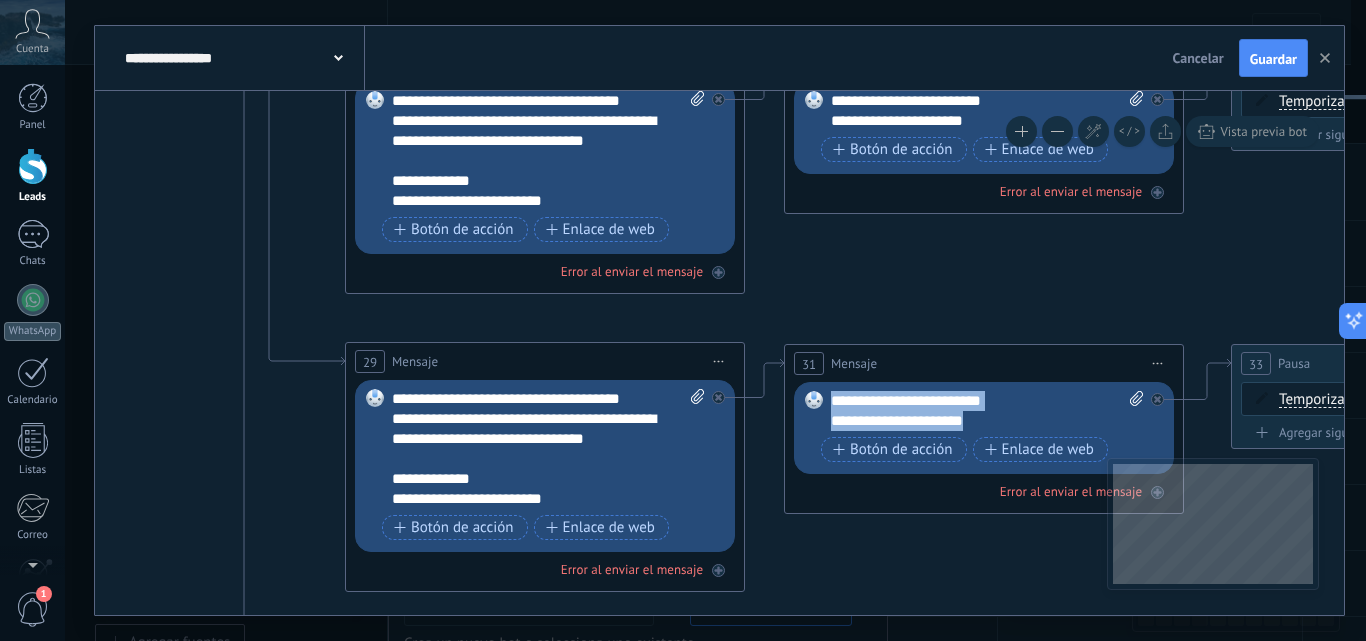 drag, startPoint x: 975, startPoint y: 424, endPoint x: 821, endPoint y: 397, distance: 156.34897 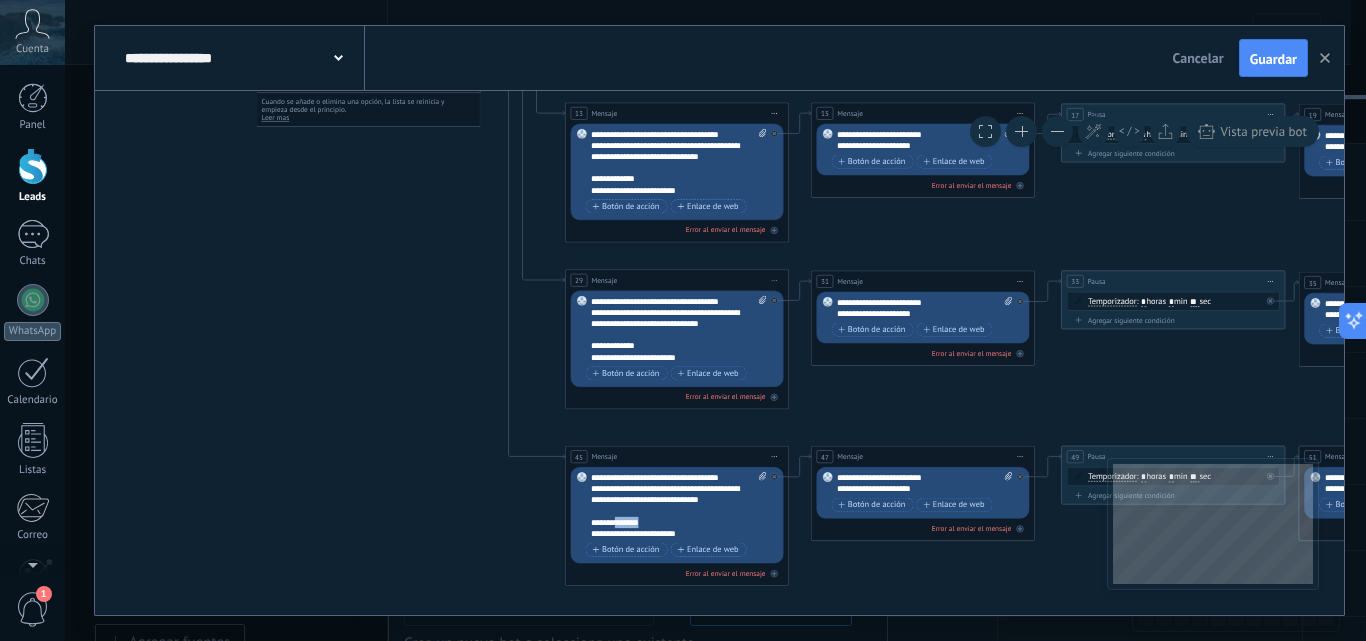 drag, startPoint x: 640, startPoint y: 520, endPoint x: 603, endPoint y: 524, distance: 37.215588 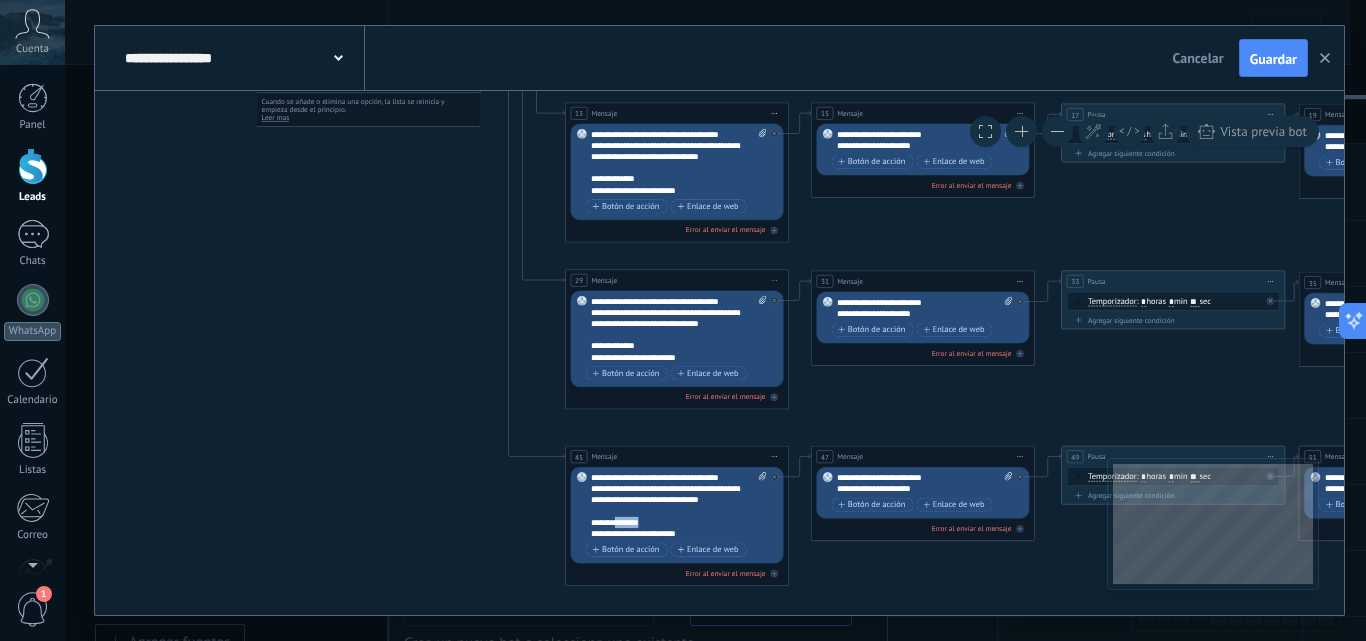 click on "**********" at bounding box center (678, 505) 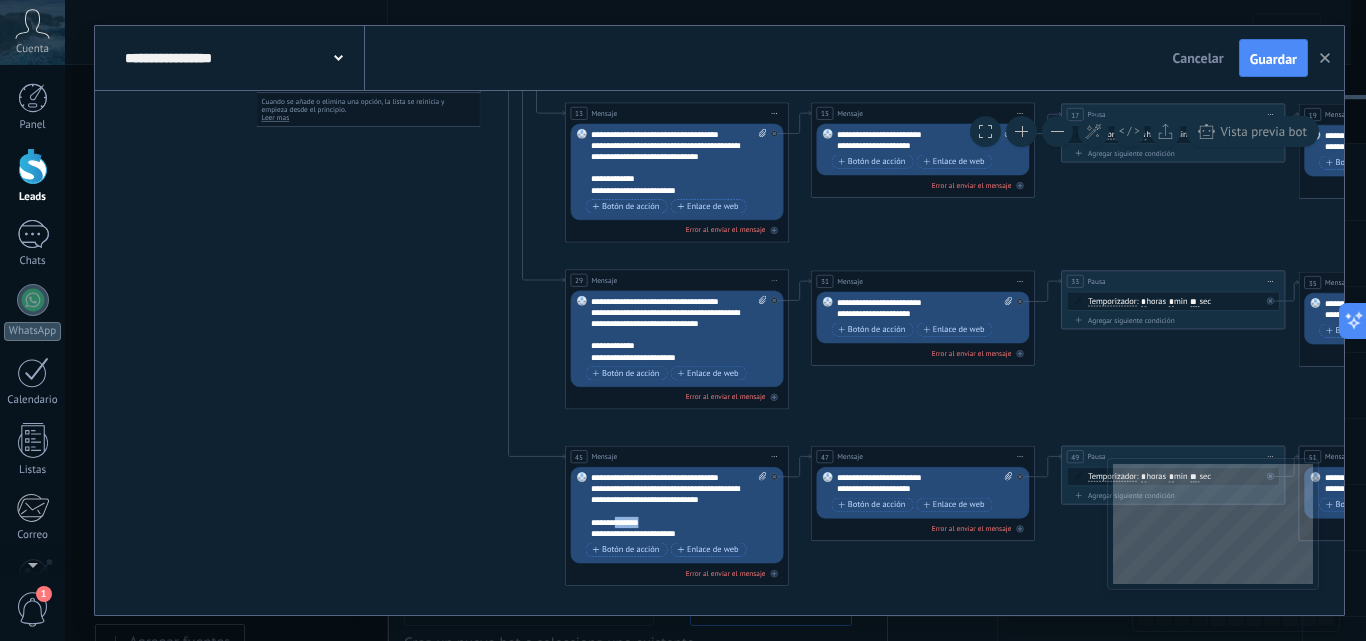 type 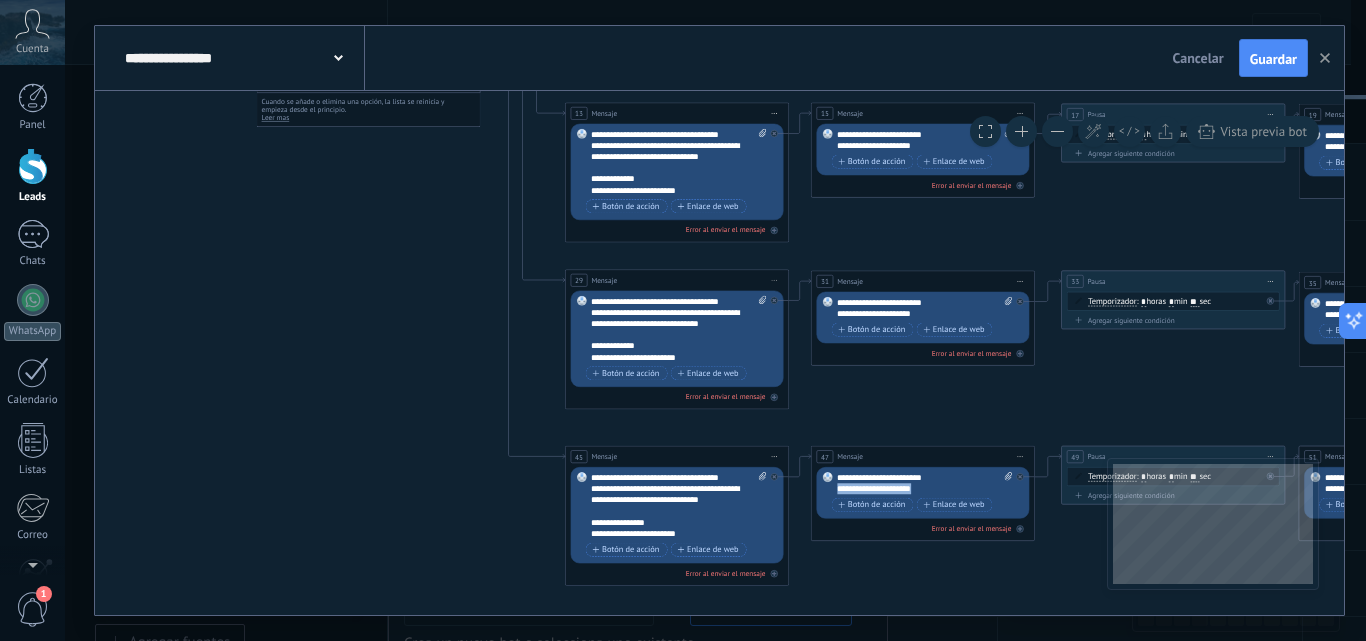 drag, startPoint x: 920, startPoint y: 485, endPoint x: 816, endPoint y: 495, distance: 104.47966 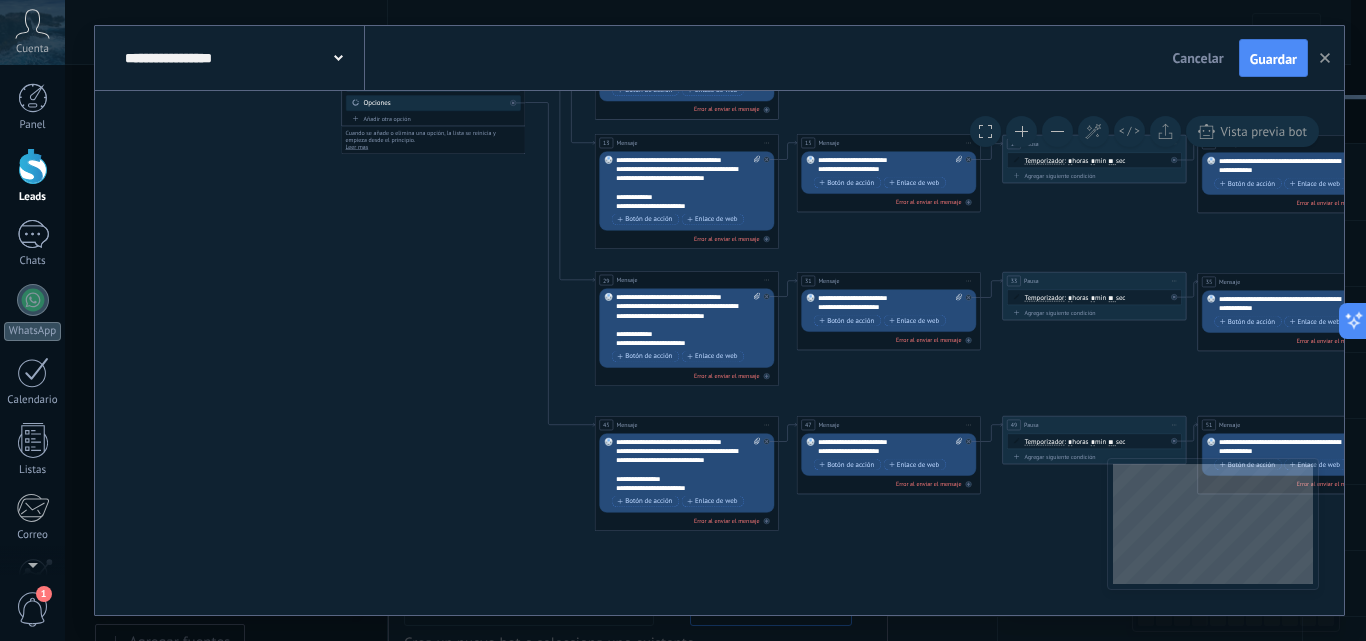 drag, startPoint x: 1019, startPoint y: 506, endPoint x: 943, endPoint y: 535, distance: 81.34495 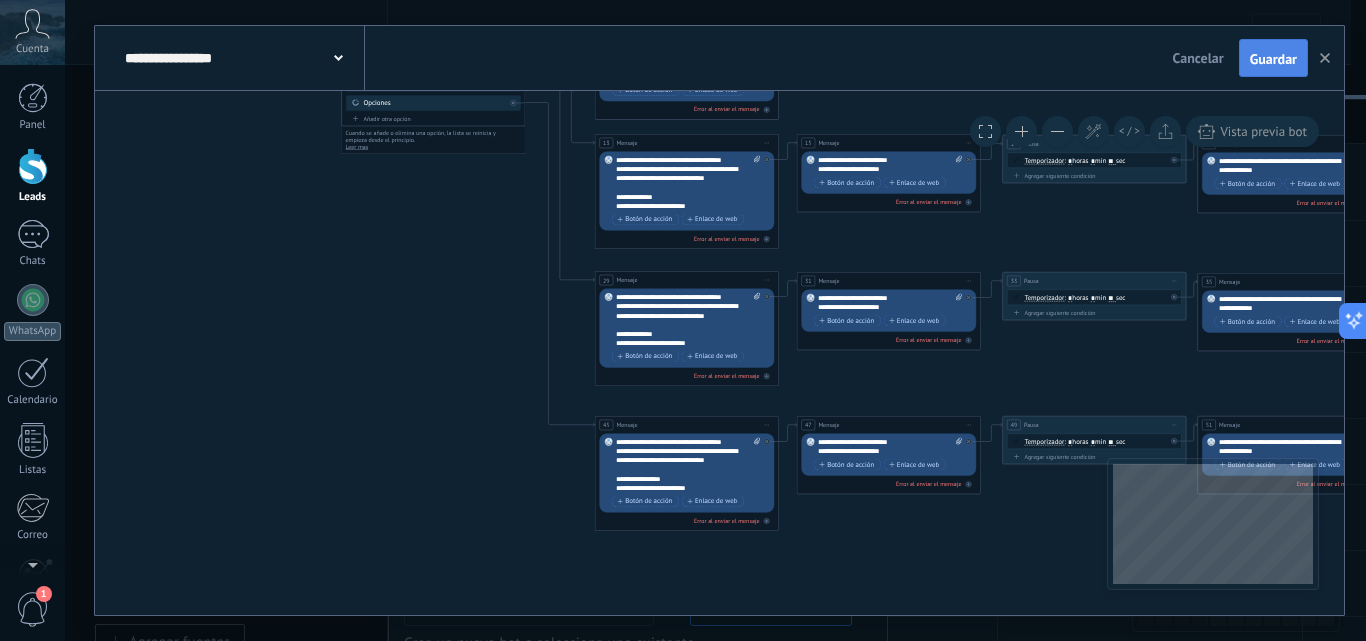 click on "Guardar" at bounding box center (1273, 59) 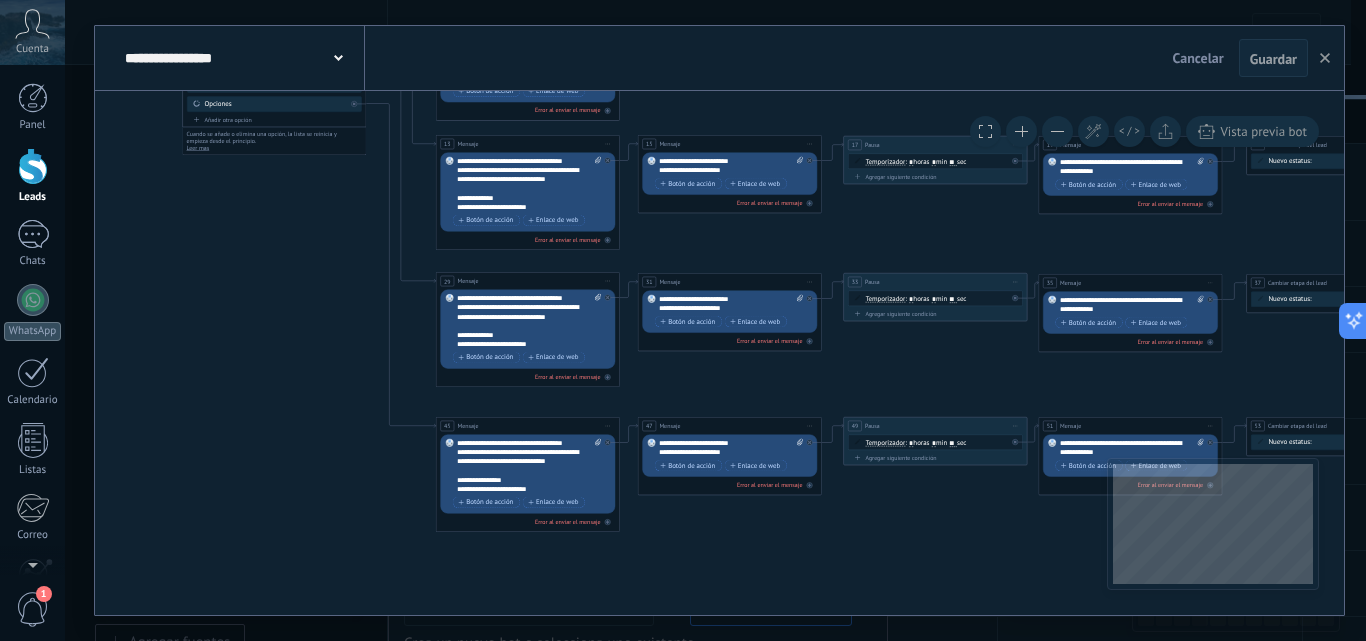 drag, startPoint x: 995, startPoint y: 540, endPoint x: 836, endPoint y: 541, distance: 159.00314 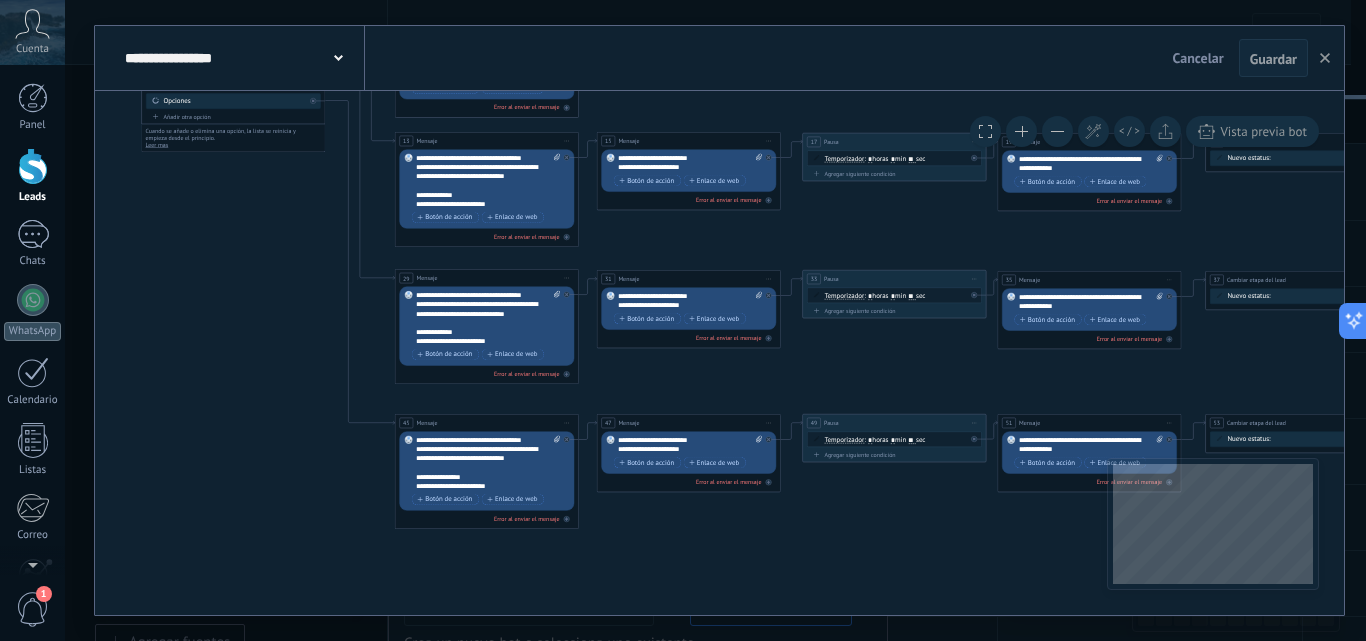 drag, startPoint x: 946, startPoint y: 539, endPoint x: 795, endPoint y: 527, distance: 151.47607 